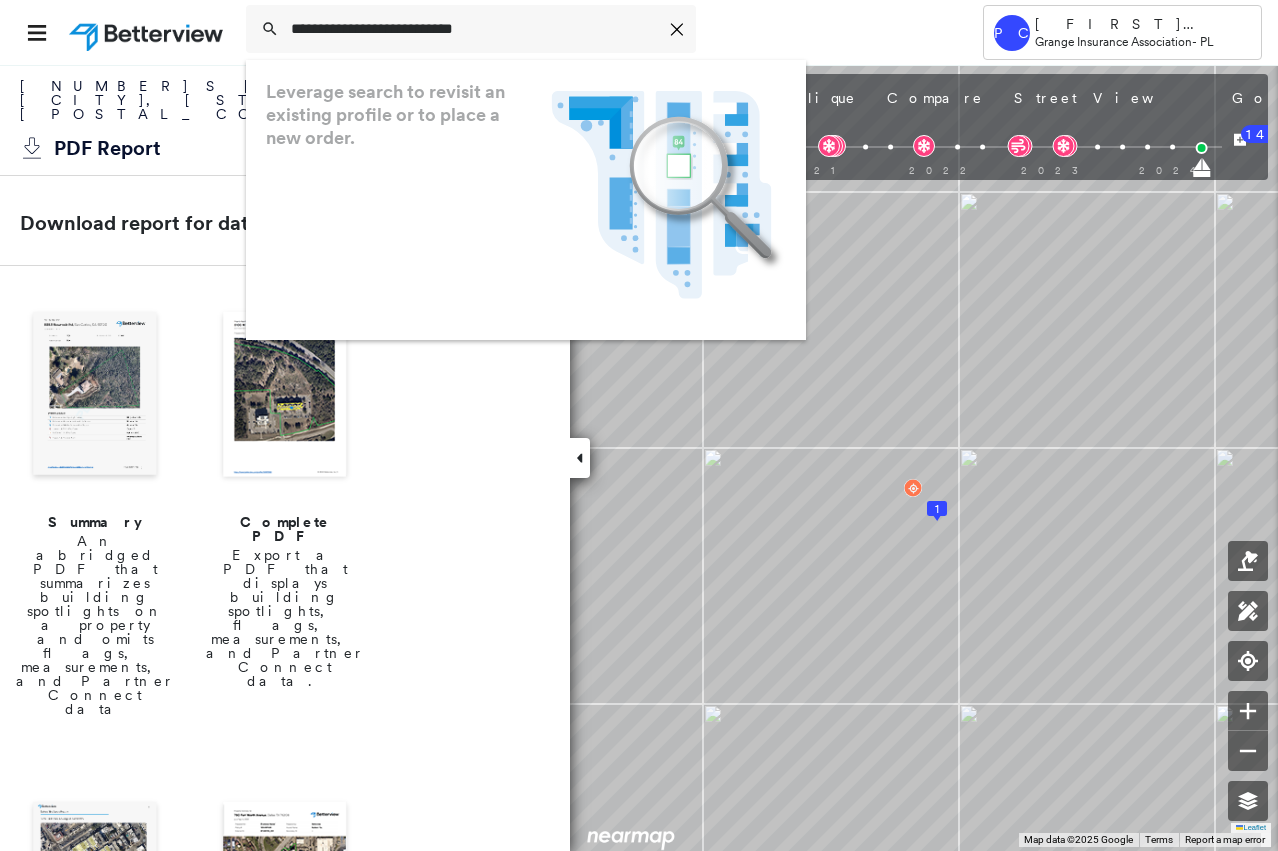 scroll, scrollTop: 0, scrollLeft: 0, axis: both 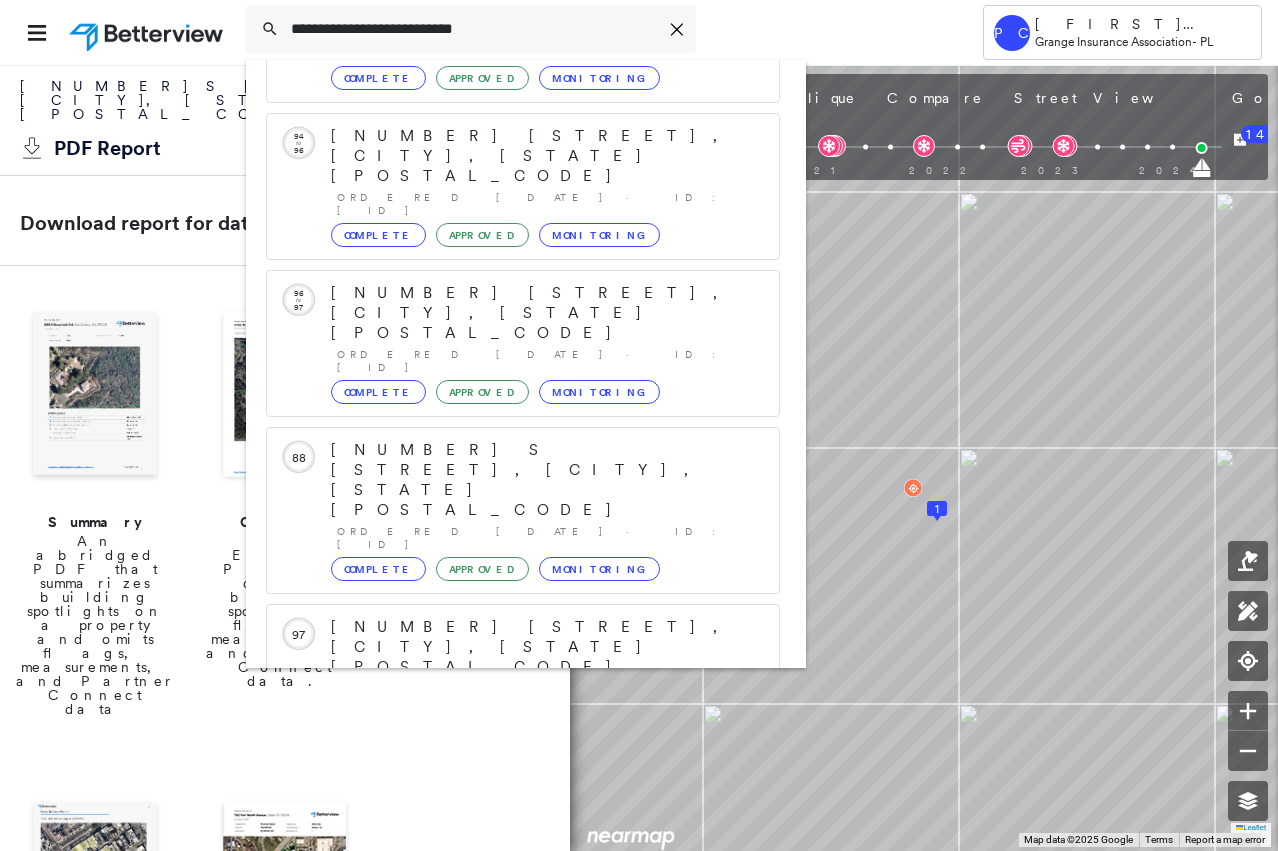 type on "**********" 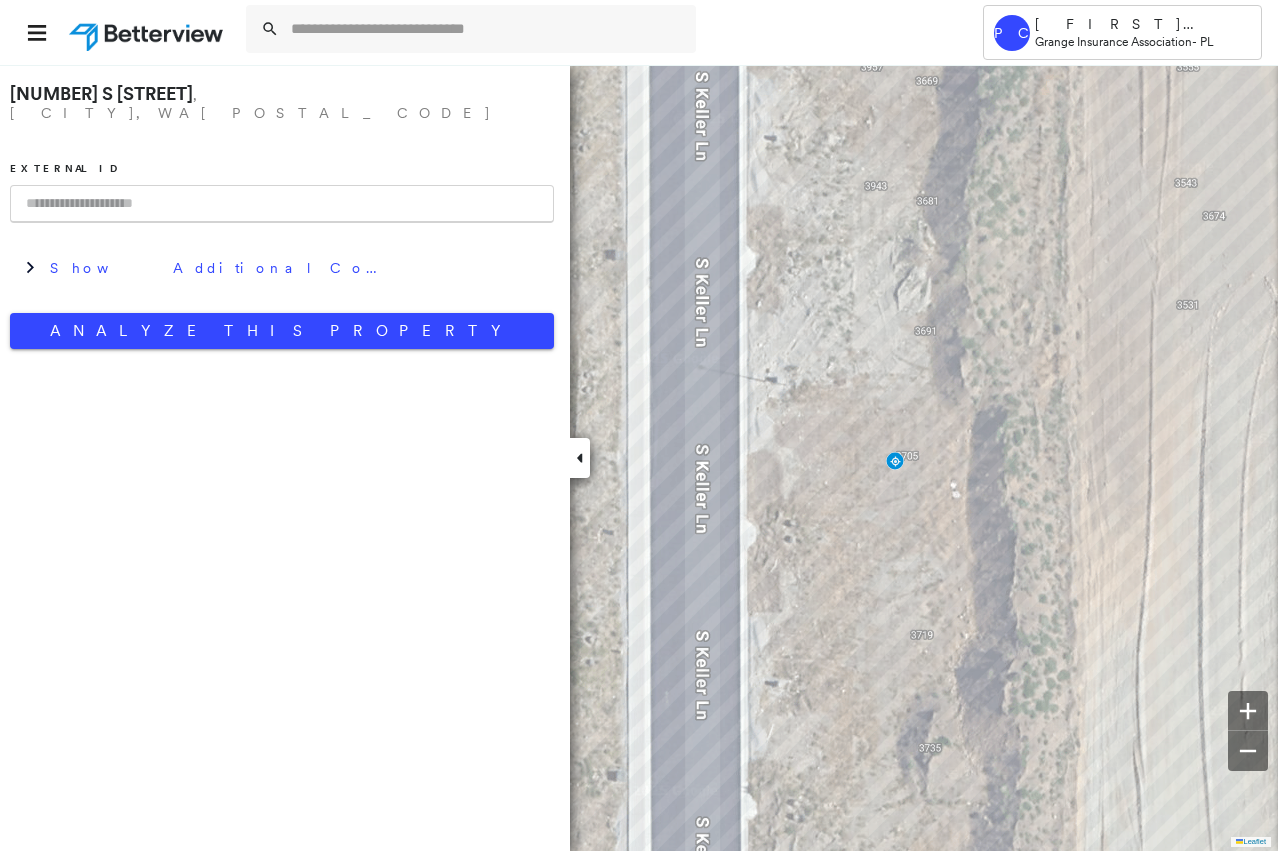 click at bounding box center (282, 204) 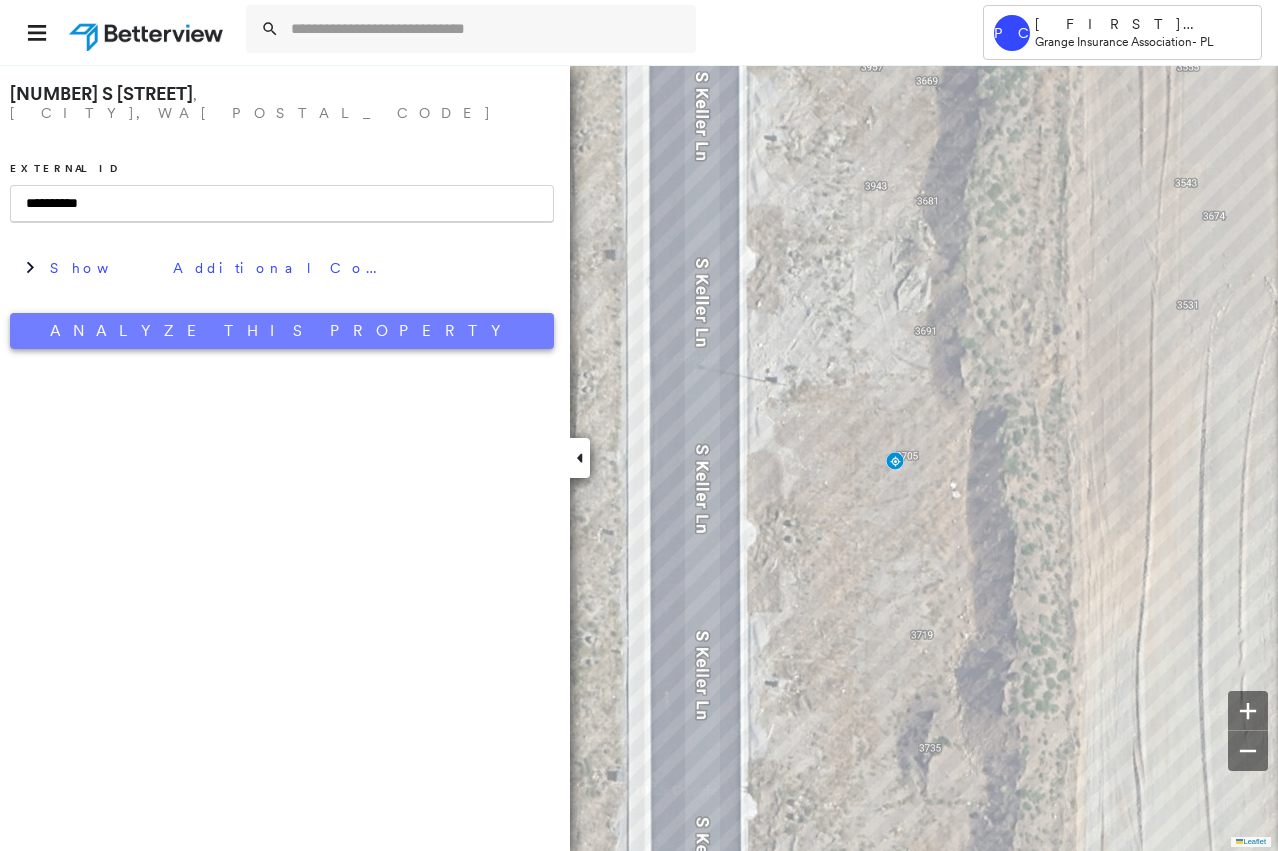 type on "**********" 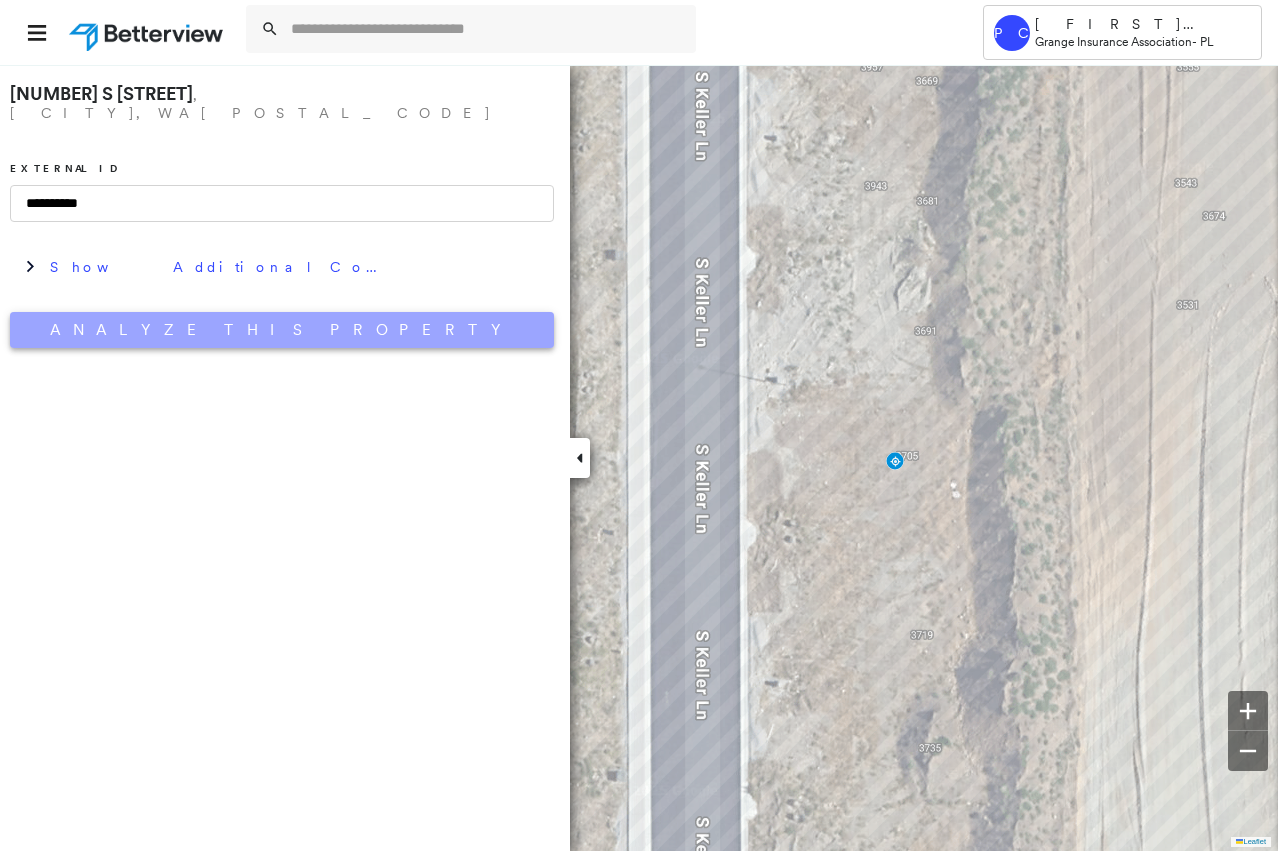 click on "Analyze This Property" at bounding box center [282, 330] 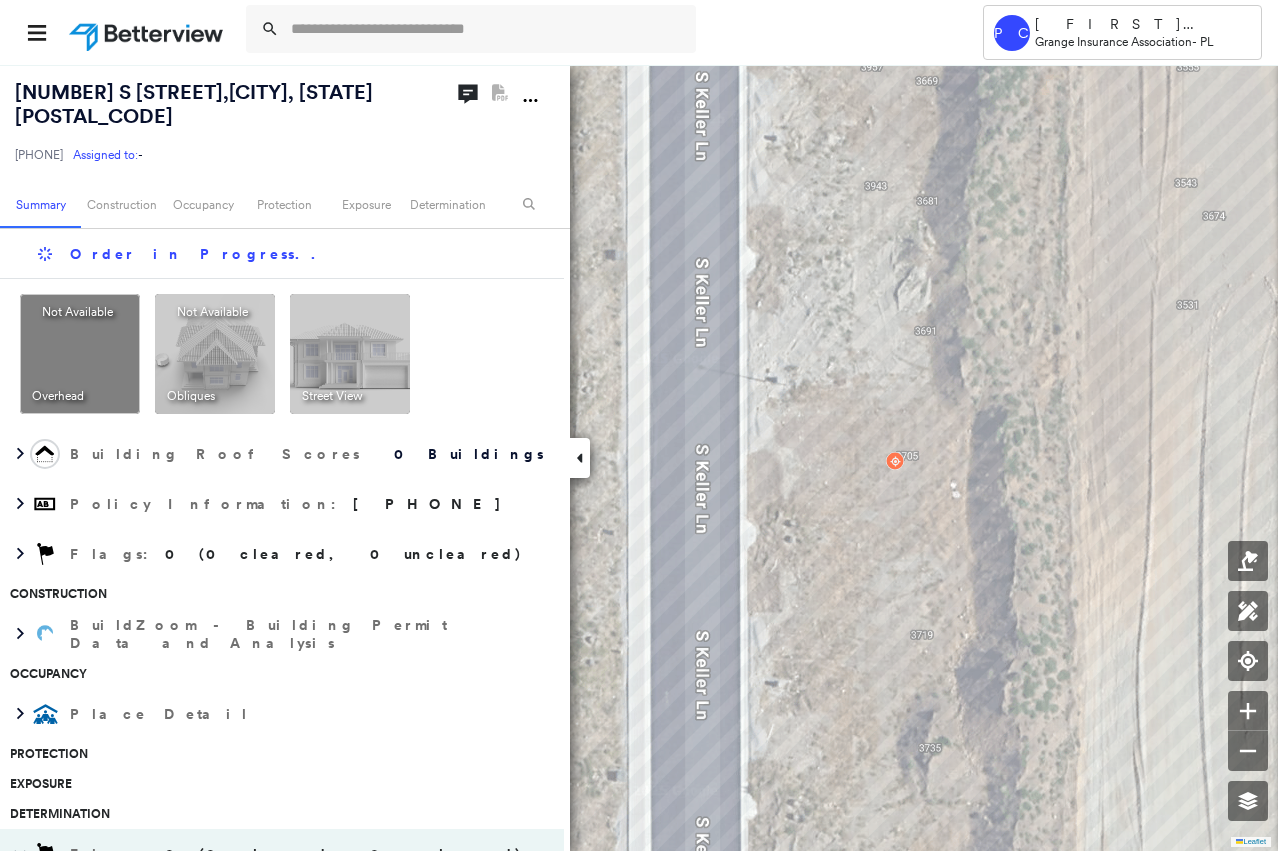 click on "Flags :  0 (0 cleared, 0 uncleared)" at bounding box center [282, 854] 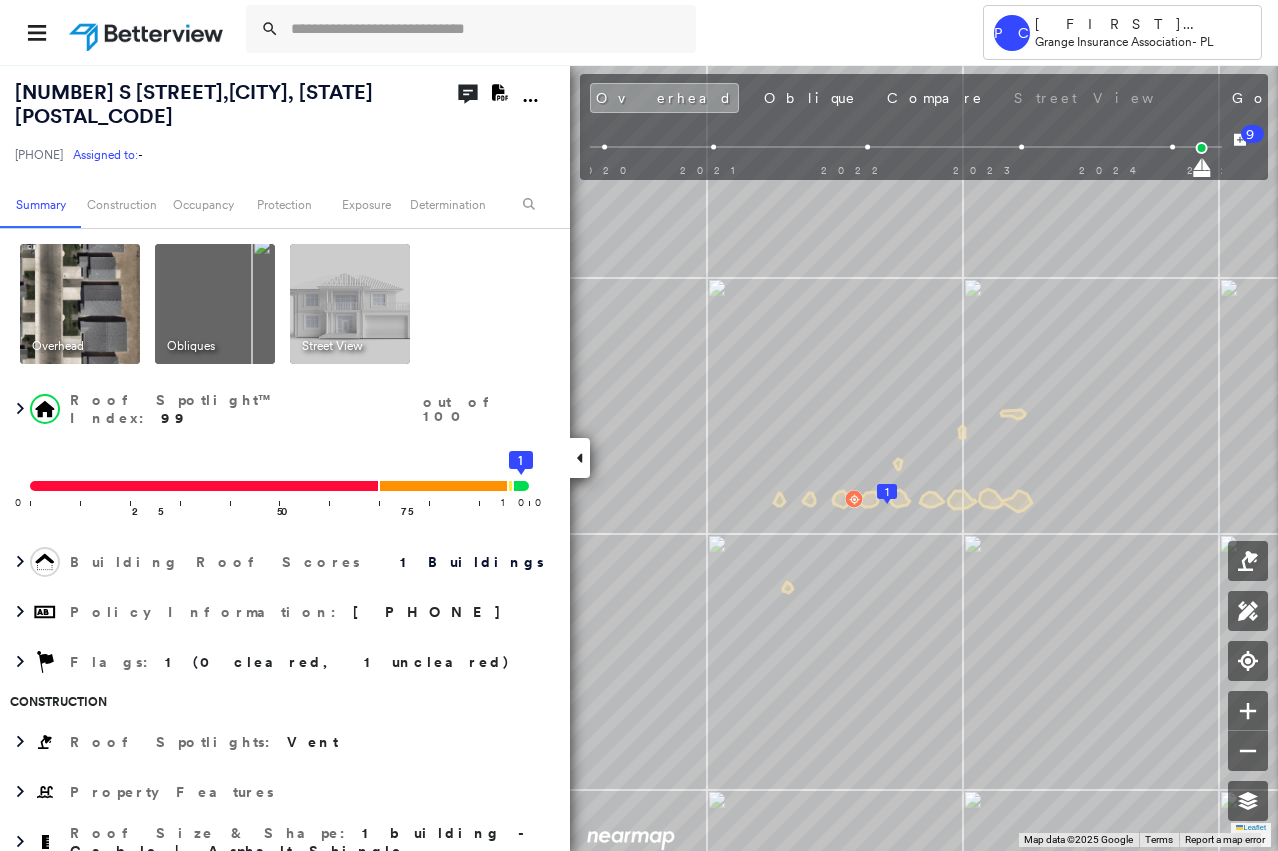 click 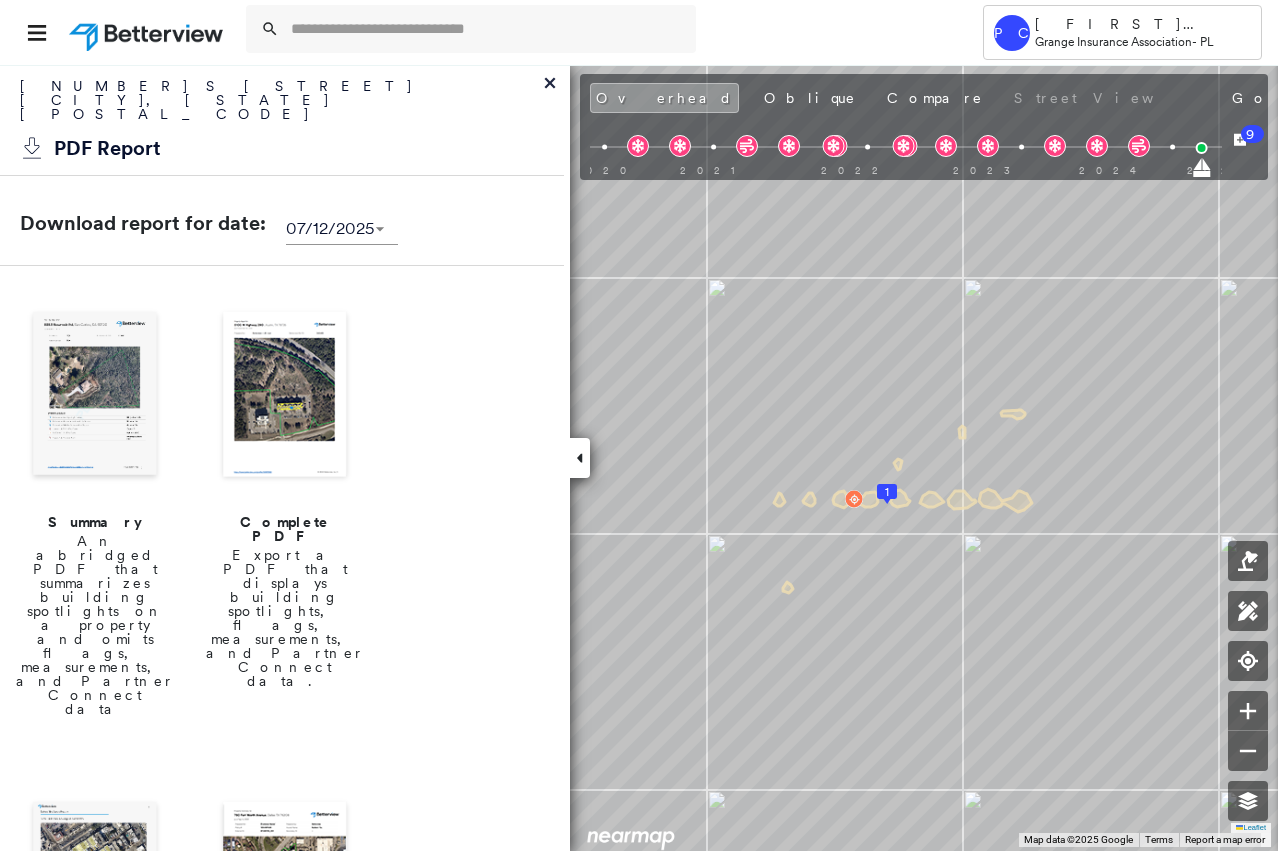 click at bounding box center (95, 396) 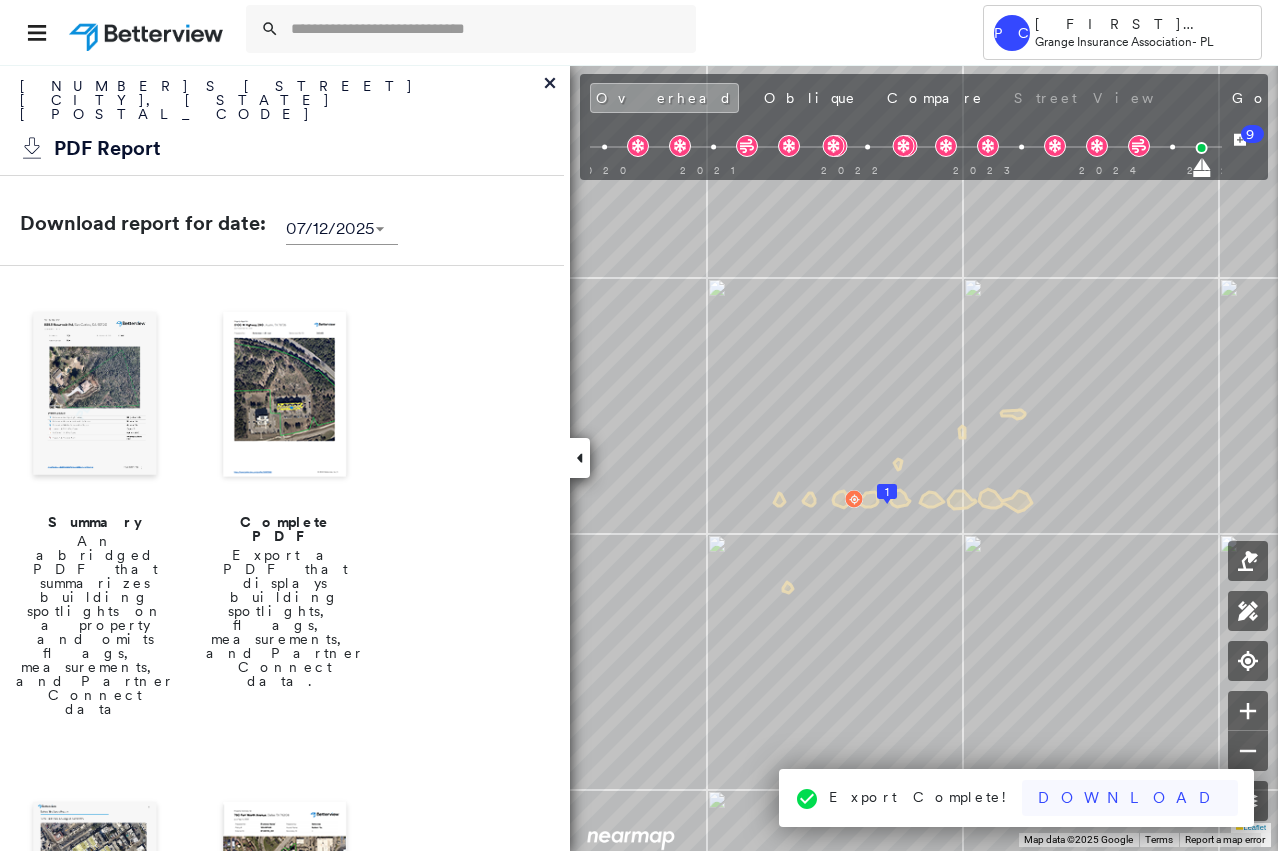 click on "Download" at bounding box center (1130, 798) 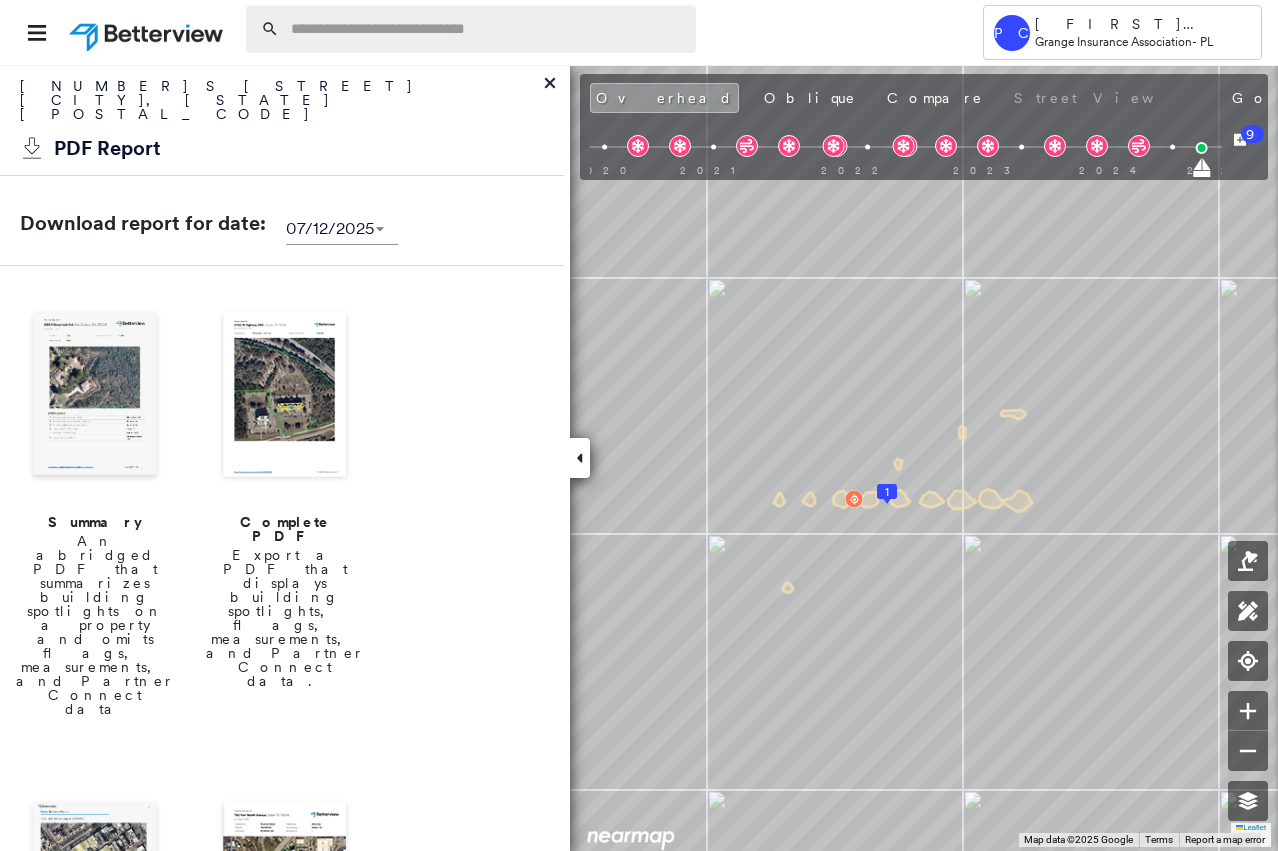 click at bounding box center [487, 29] 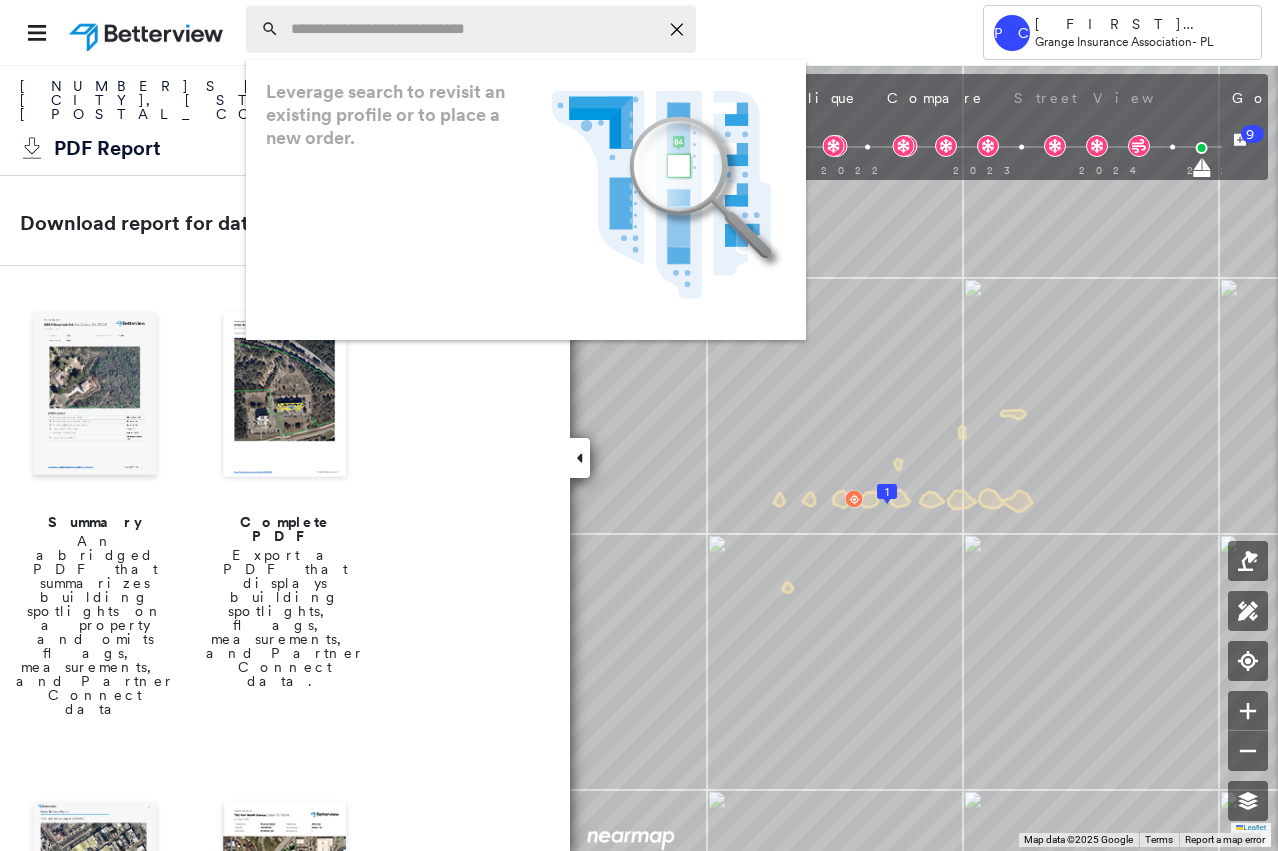 paste on "**********" 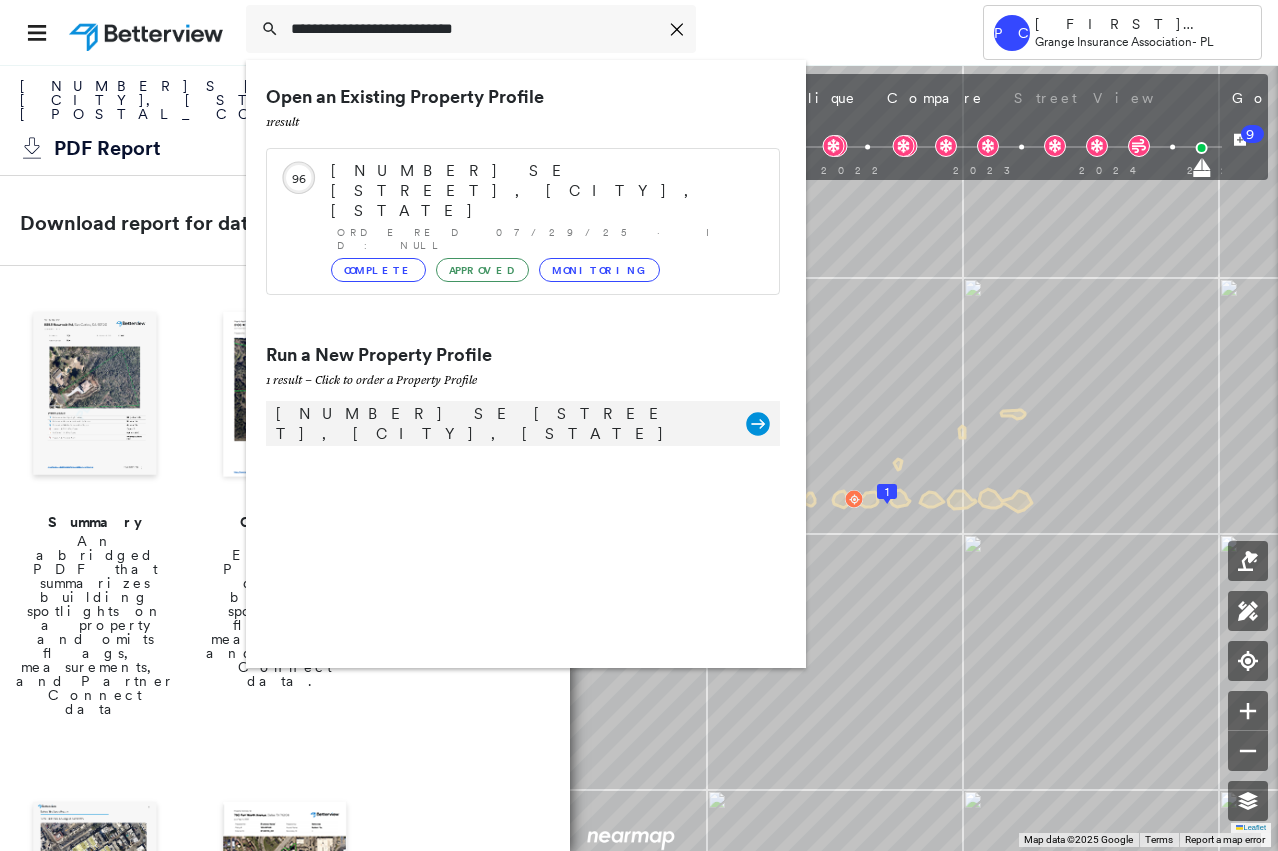 type on "**********" 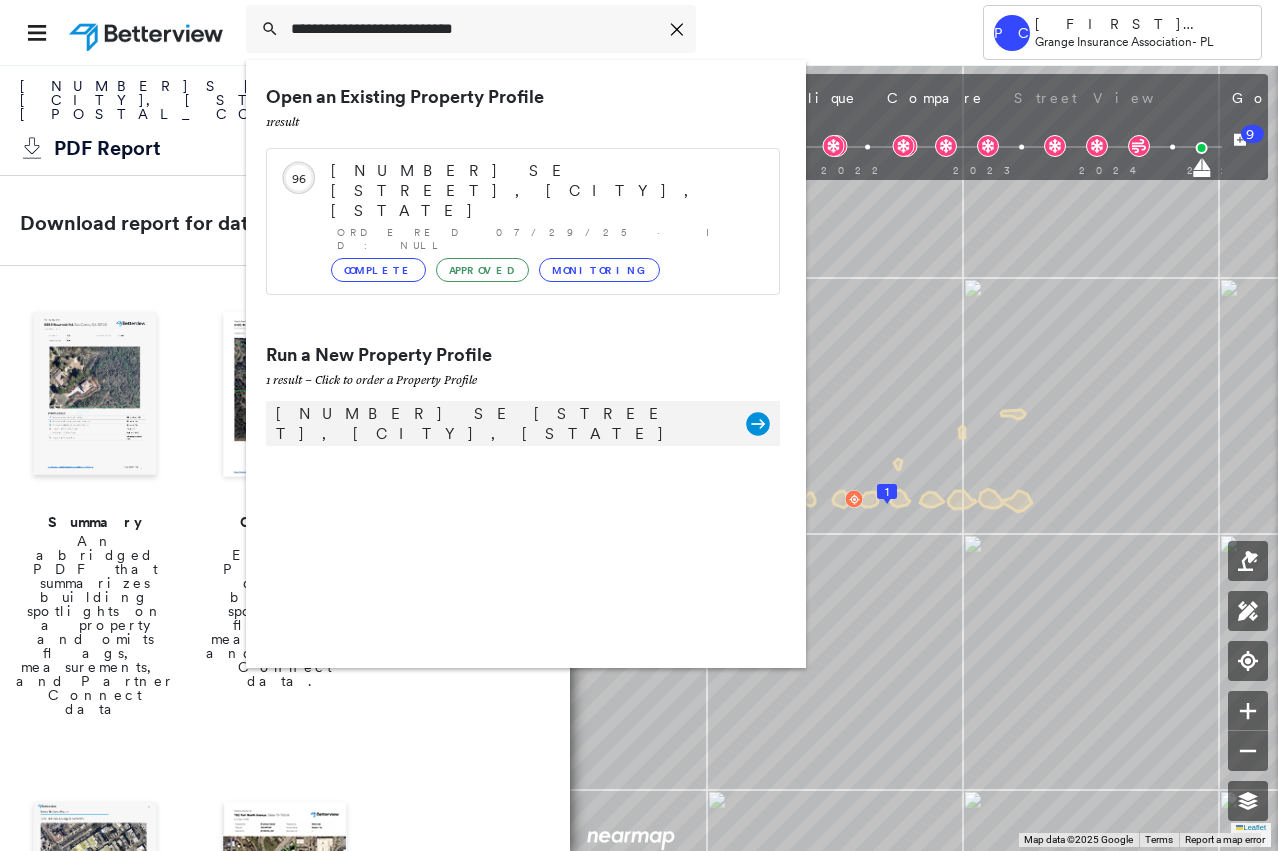 click on "[NUMBER] SE [STREET], [CITY], [STATE] [POSTAL_CODE] Group Created with Sketch." at bounding box center (523, 423) 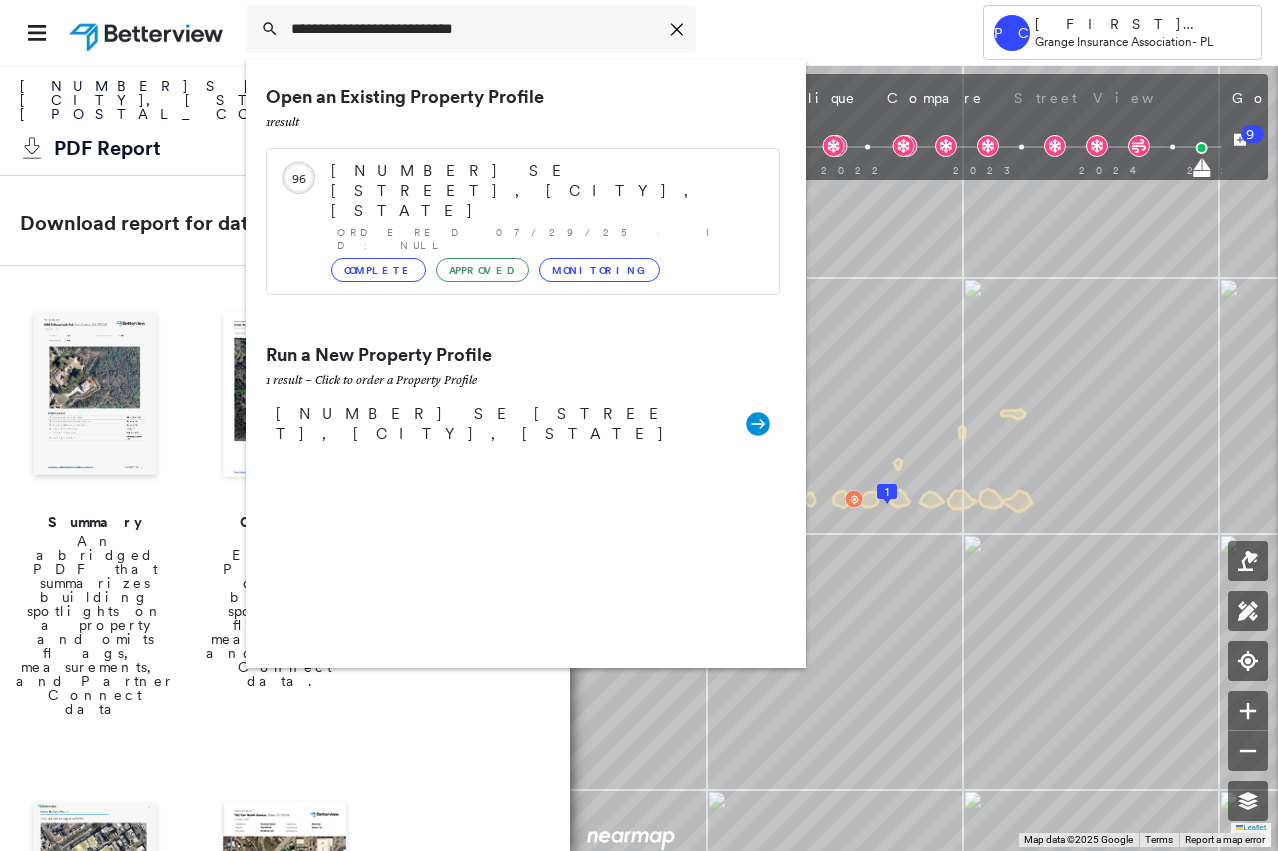 type 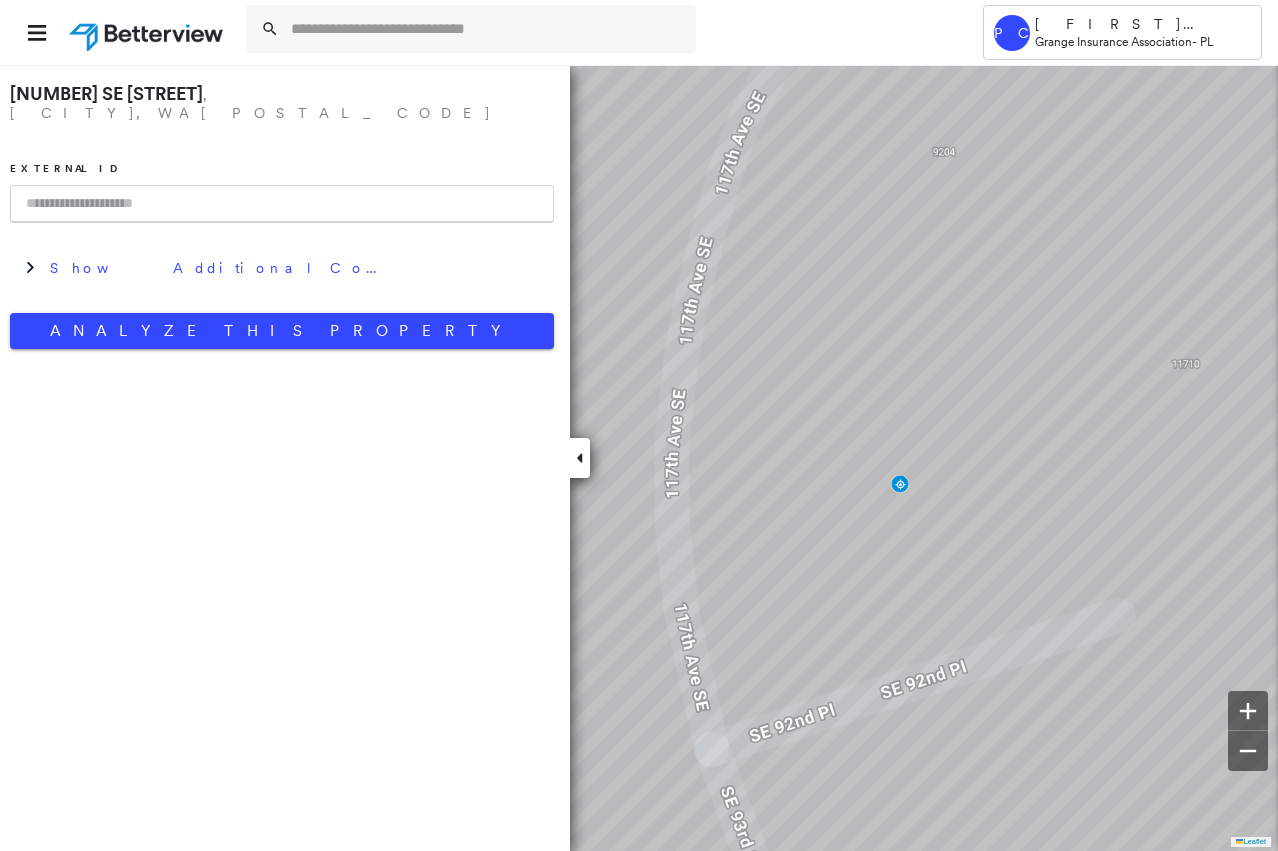 click at bounding box center (282, 204) 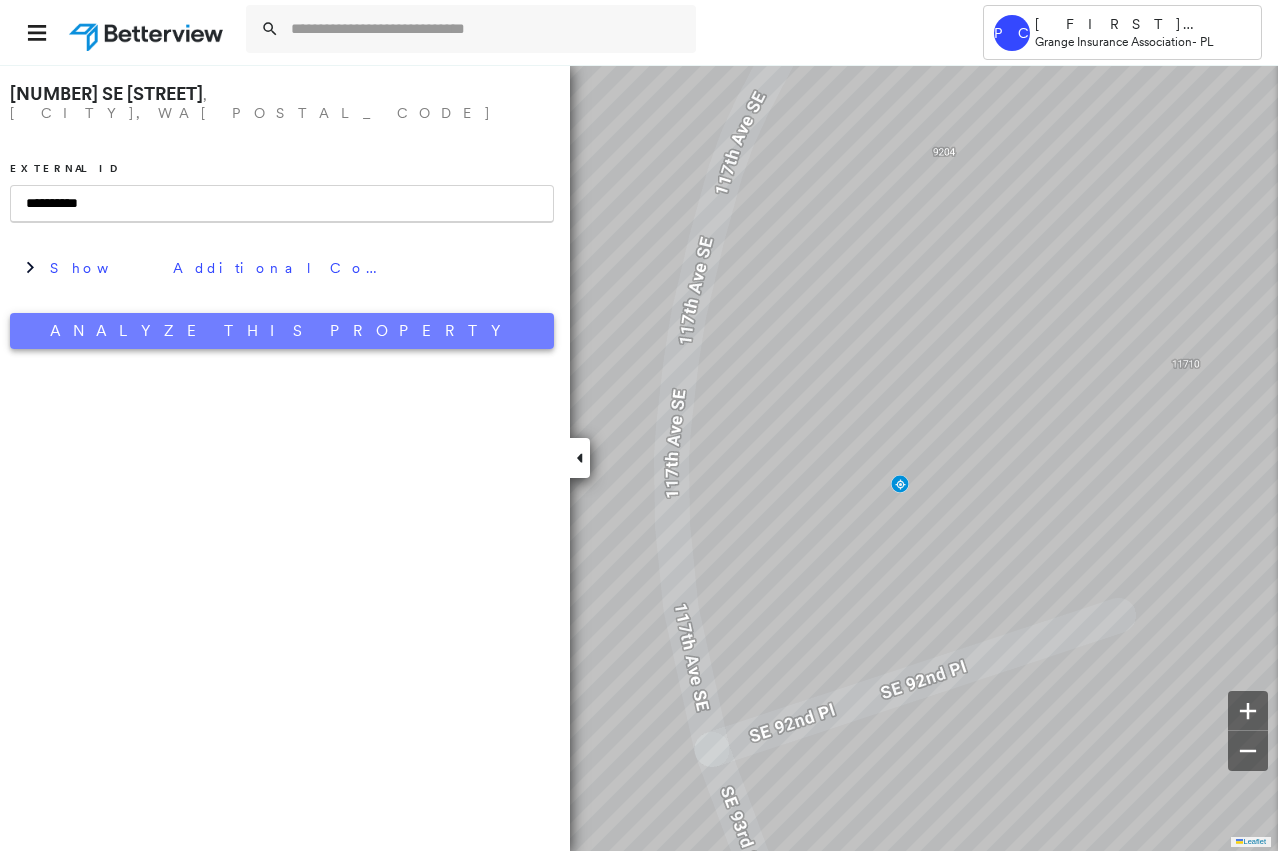 type on "**********" 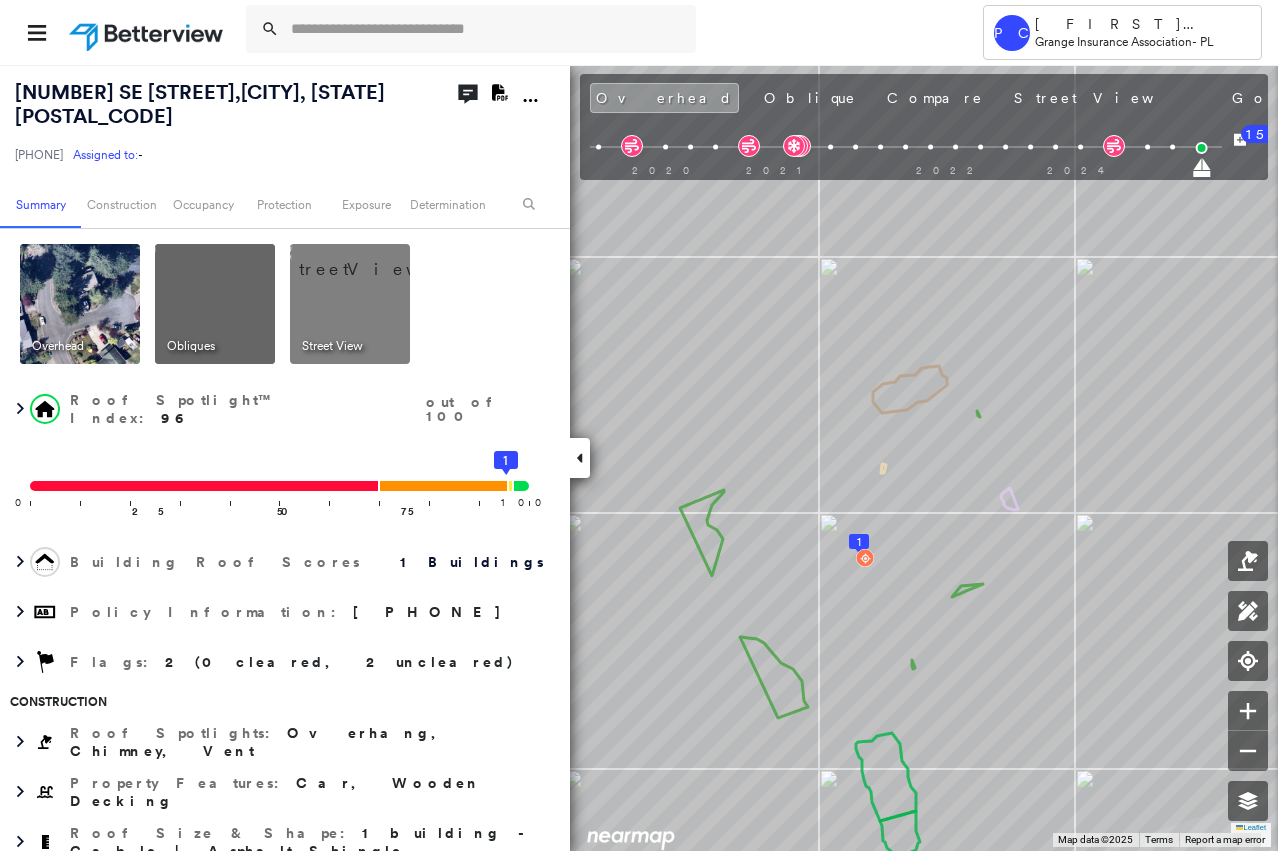 click on "Download PDF Report" 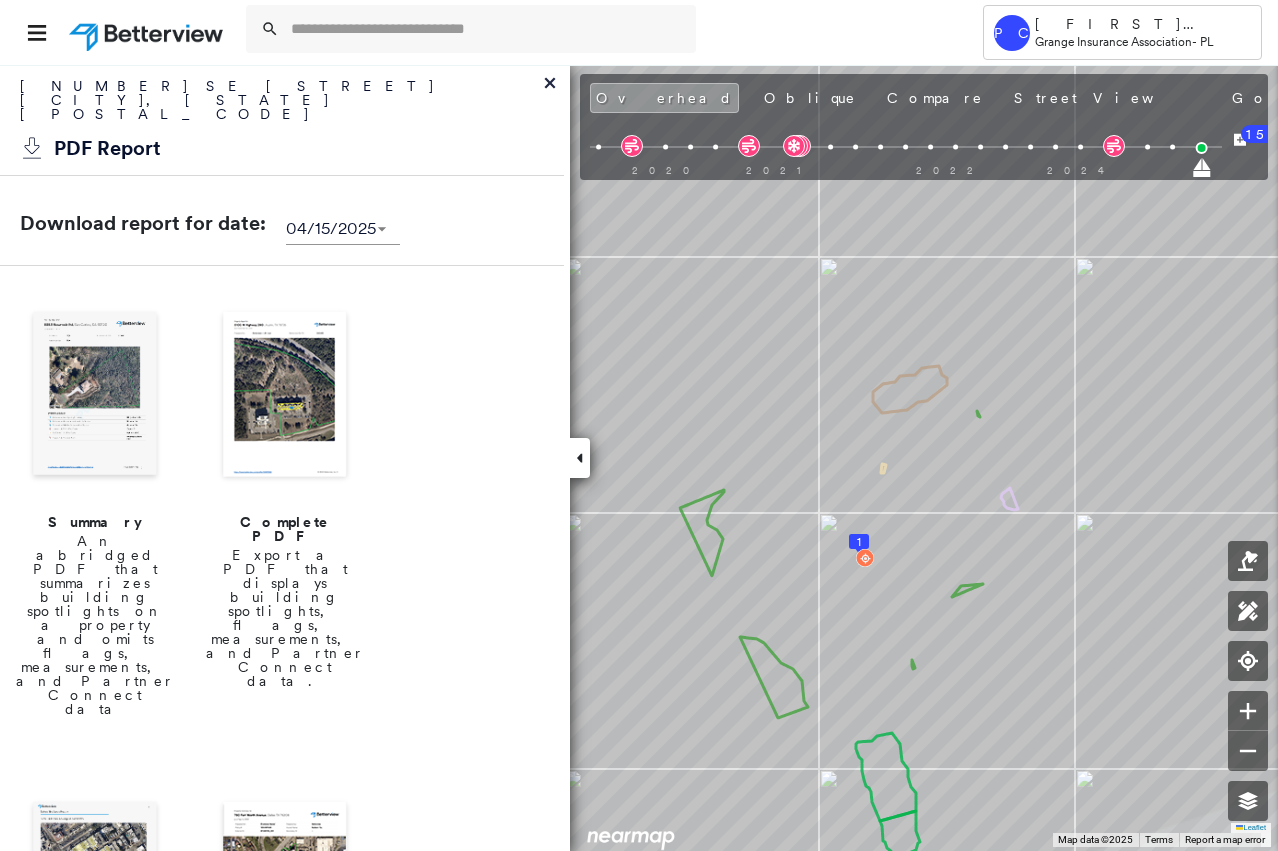 click at bounding box center (95, 396) 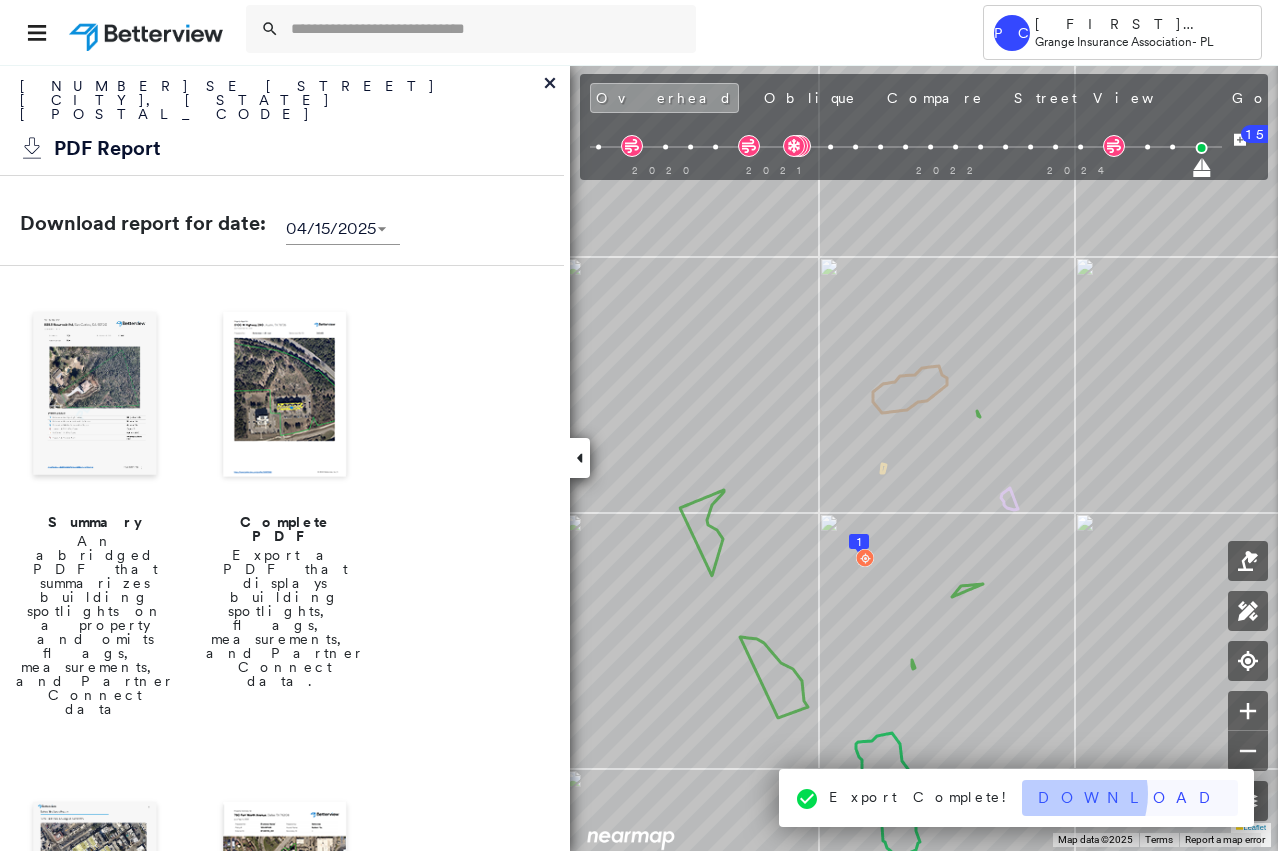 click on "Download" at bounding box center [1130, 798] 